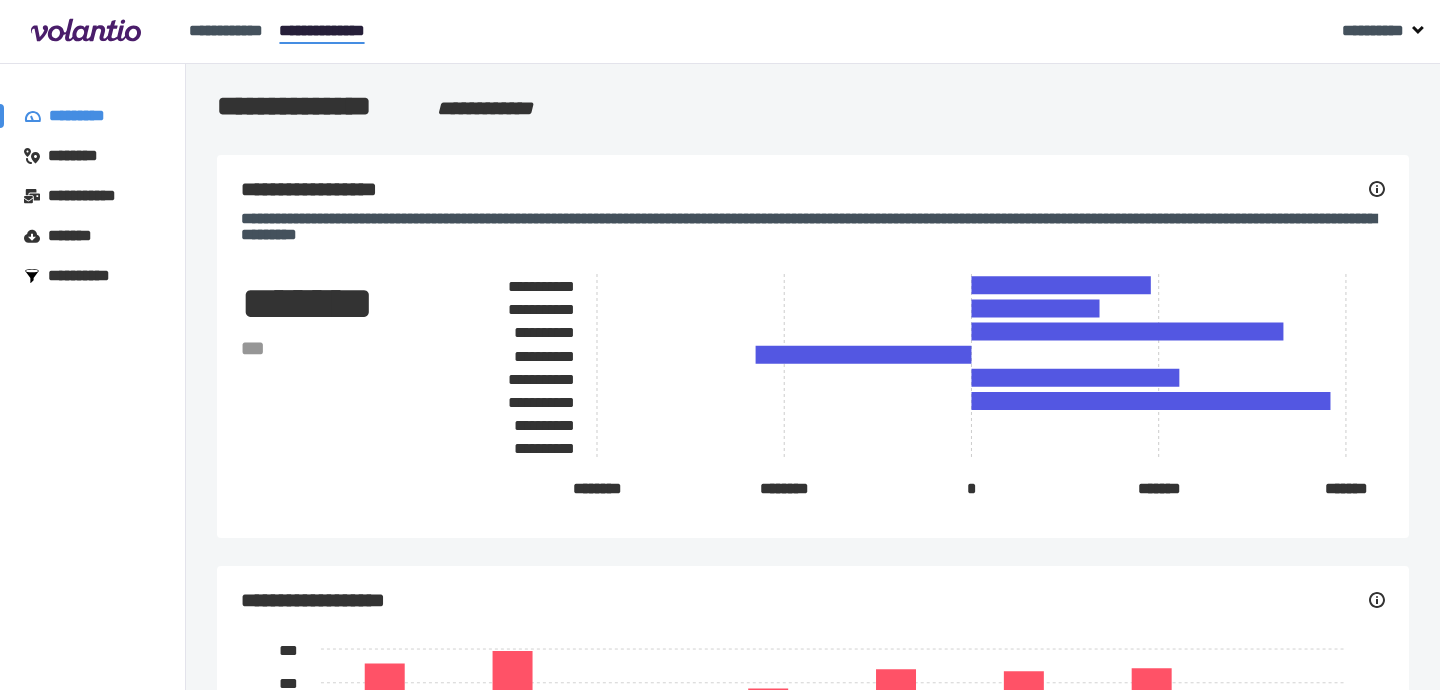 scroll, scrollTop: 0, scrollLeft: 0, axis: both 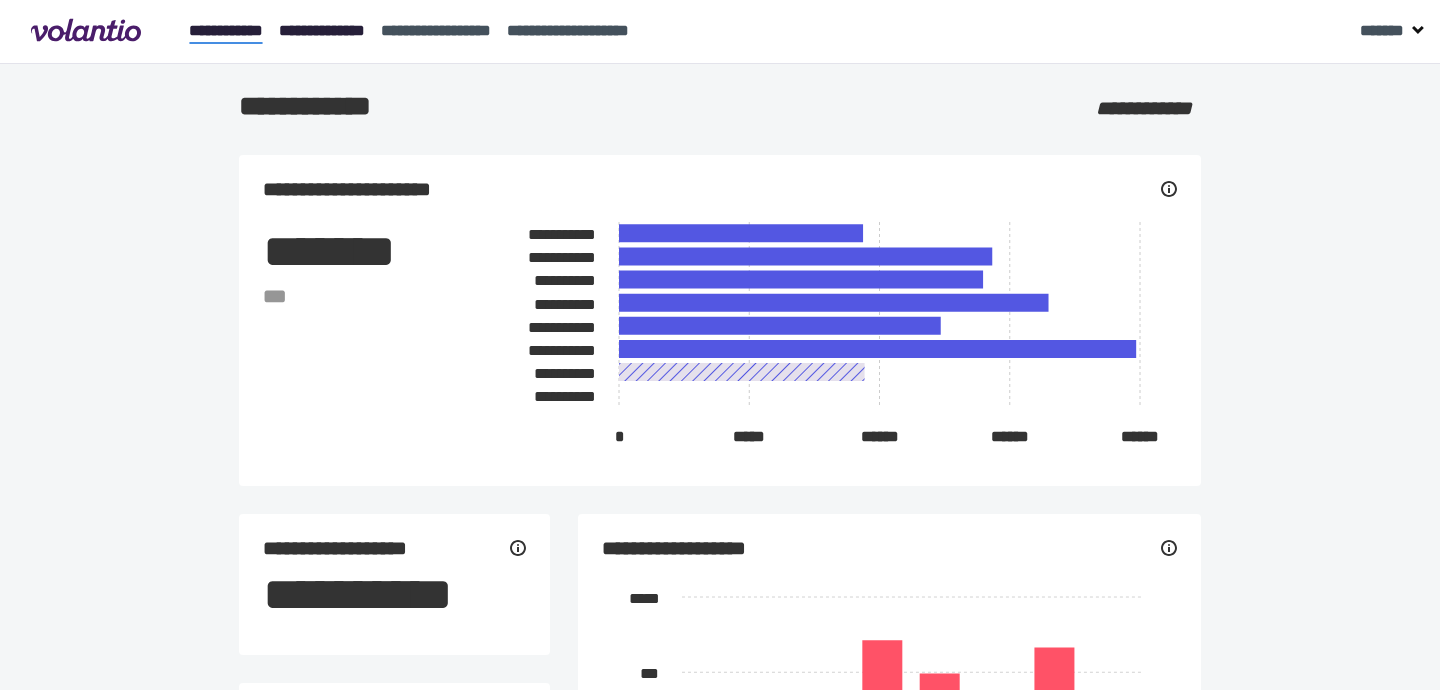 click on "**********" at bounding box center (322, 30) 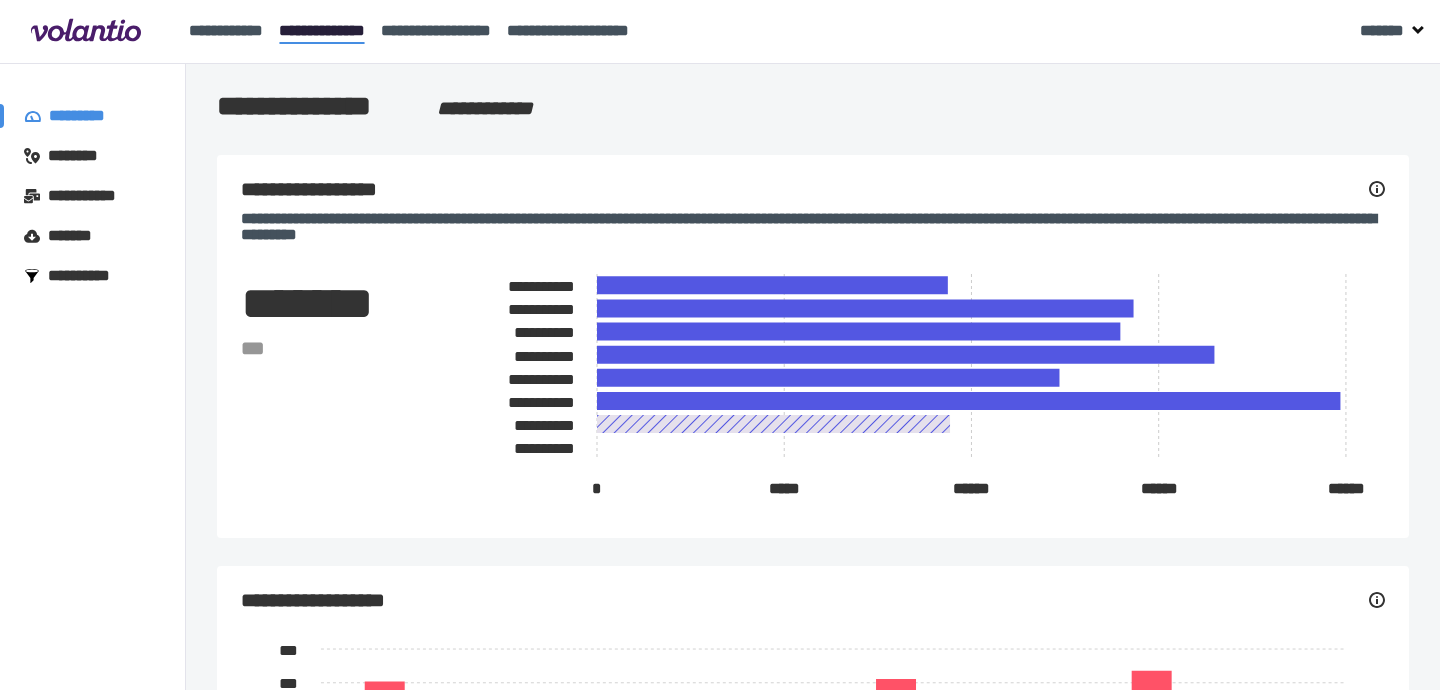 click on "********" at bounding box center (82, 156) 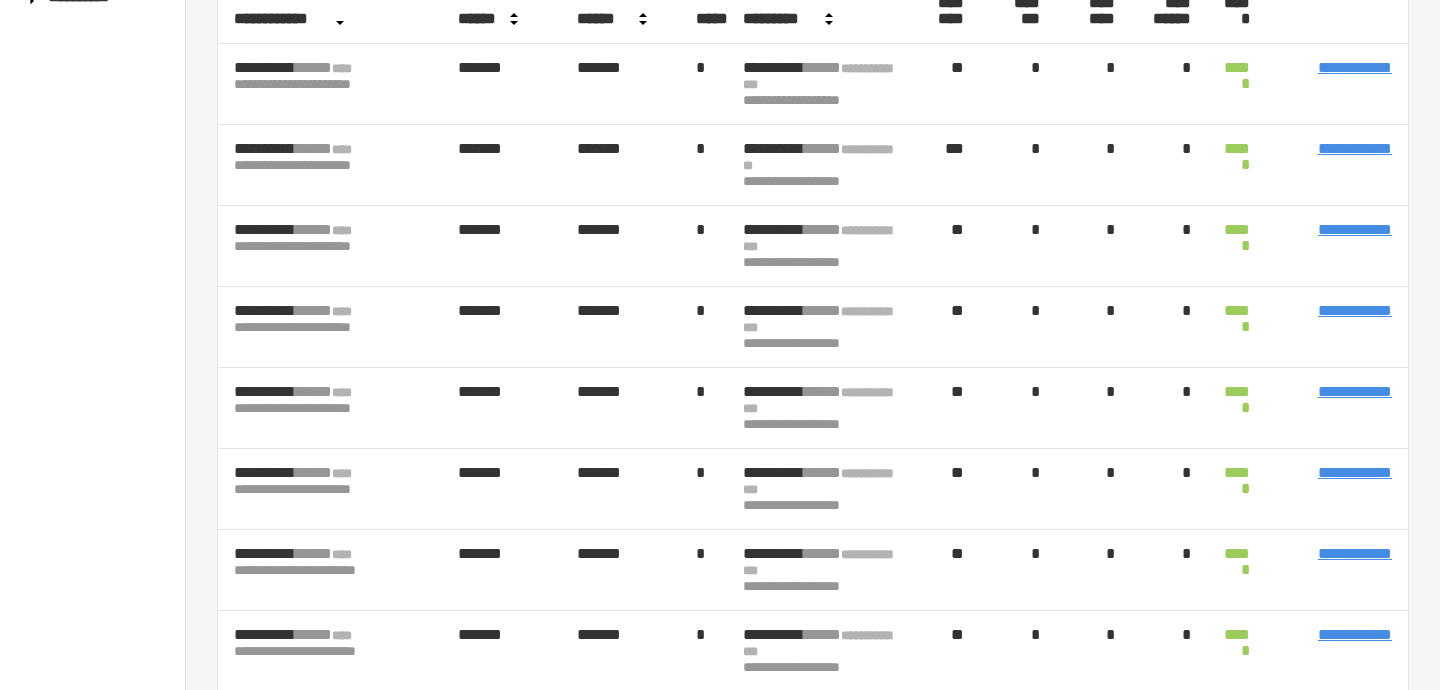 scroll, scrollTop: 0, scrollLeft: 0, axis: both 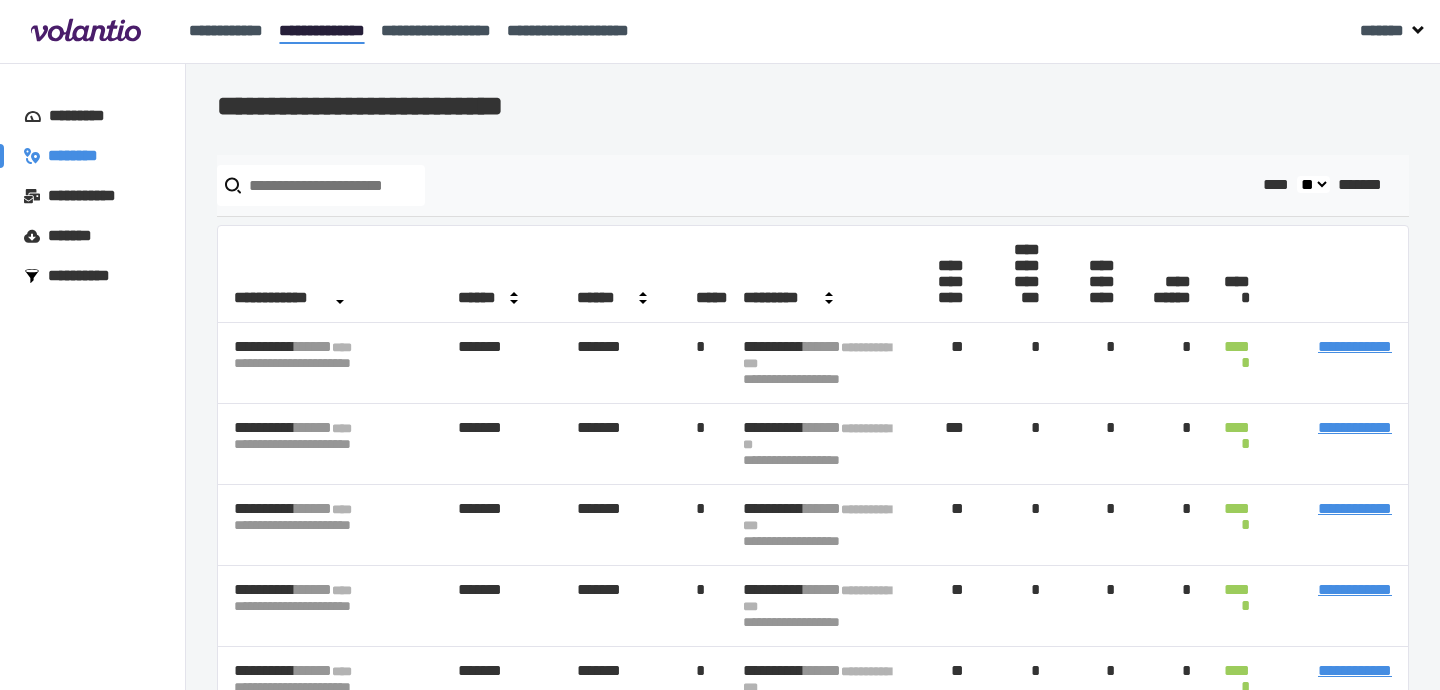 click on "*********" at bounding box center [86, 116] 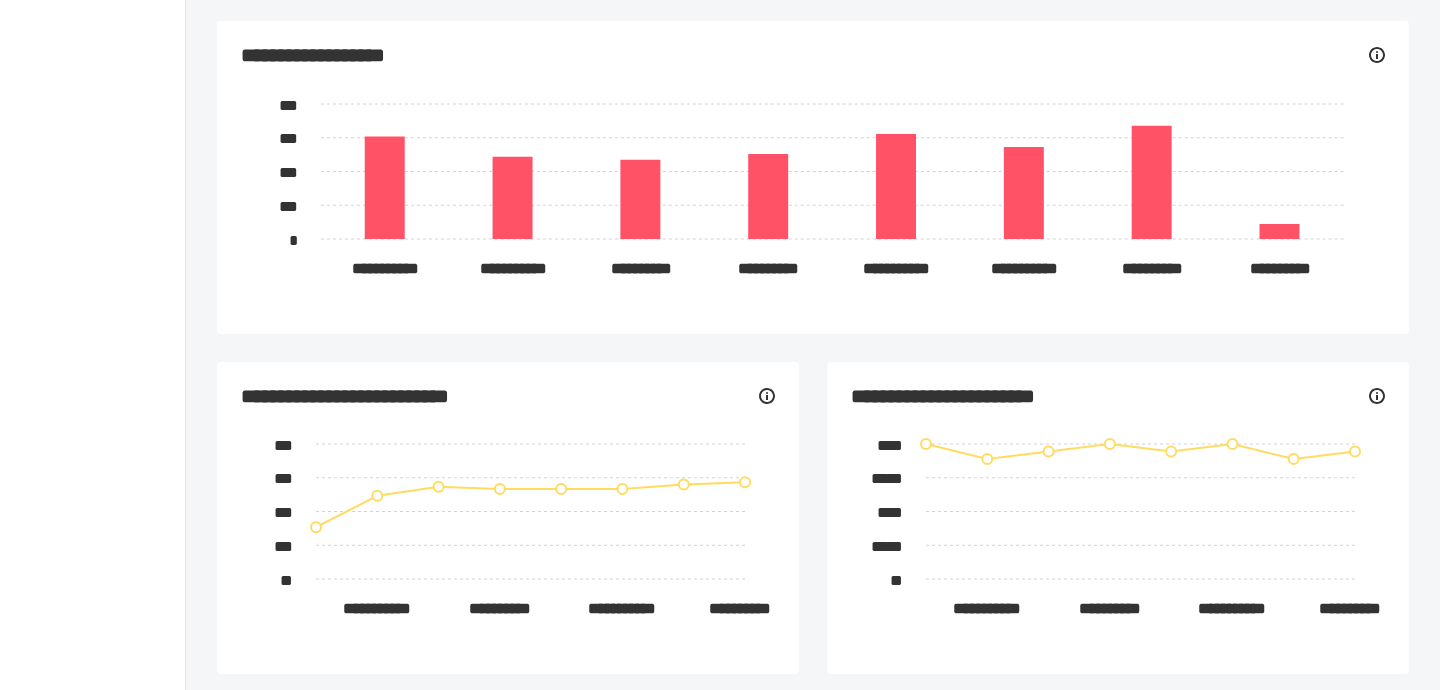 scroll, scrollTop: 0, scrollLeft: 0, axis: both 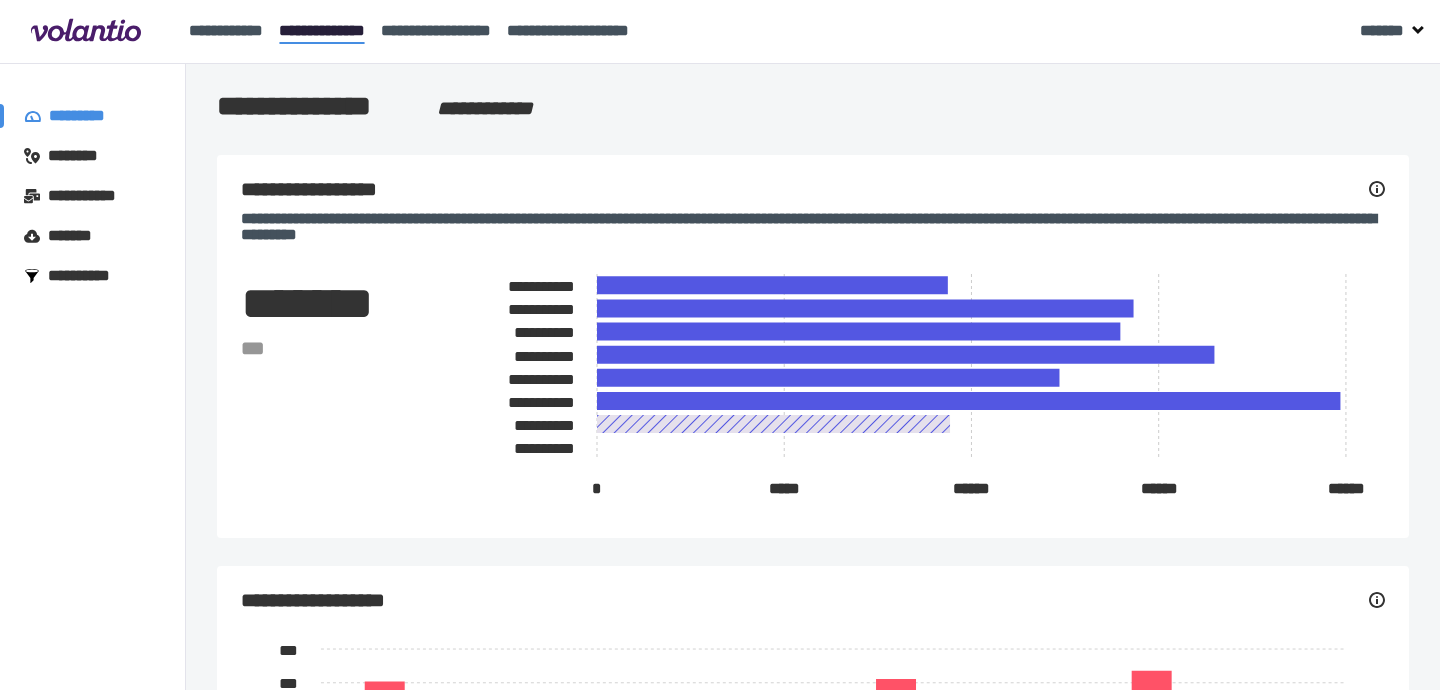 click on "**********" at bounding box center [813, 227] 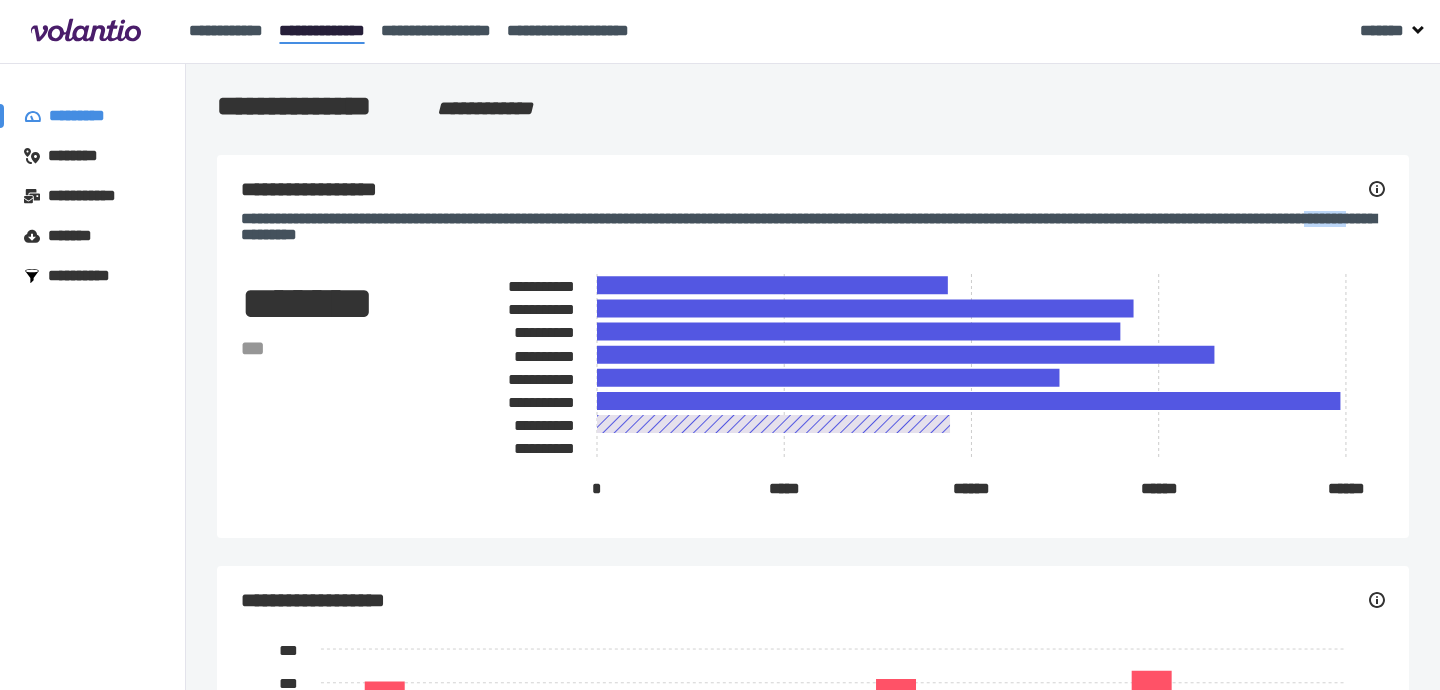 click on "**********" at bounding box center [813, 227] 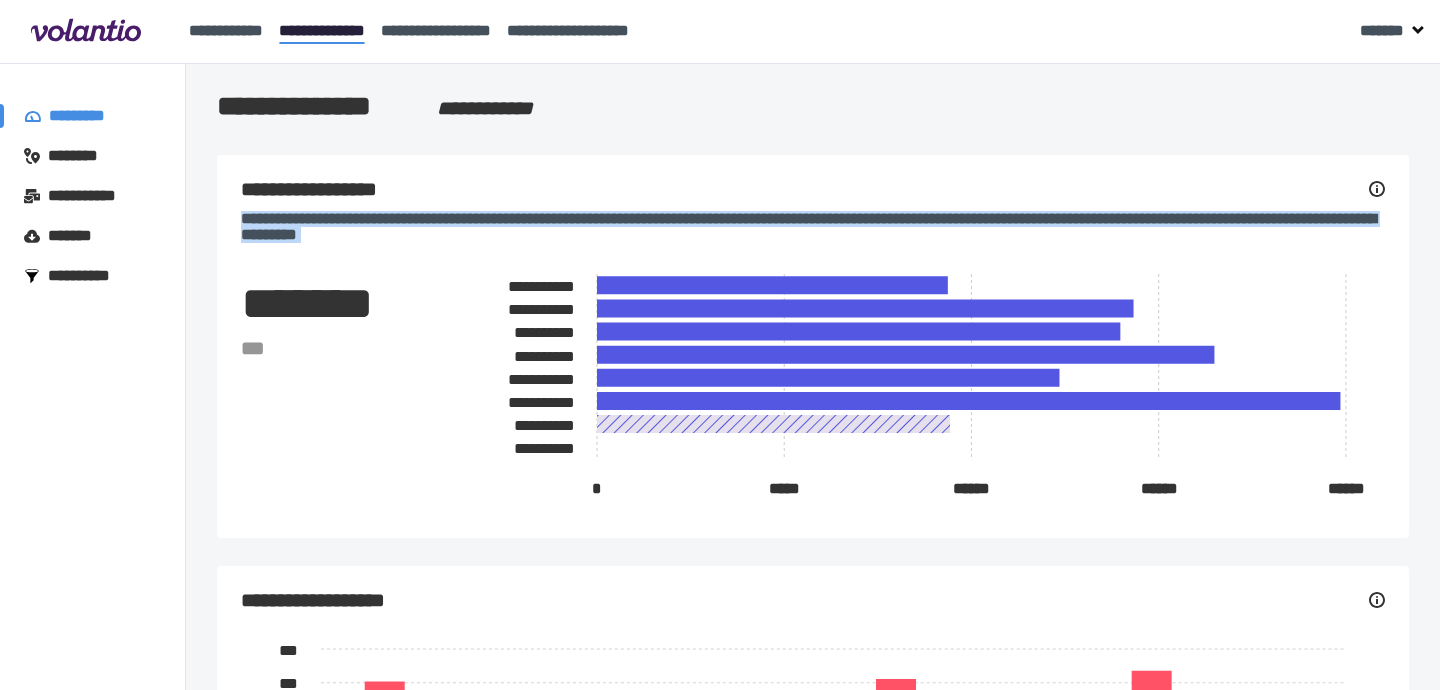click on "**********" at bounding box center [813, 227] 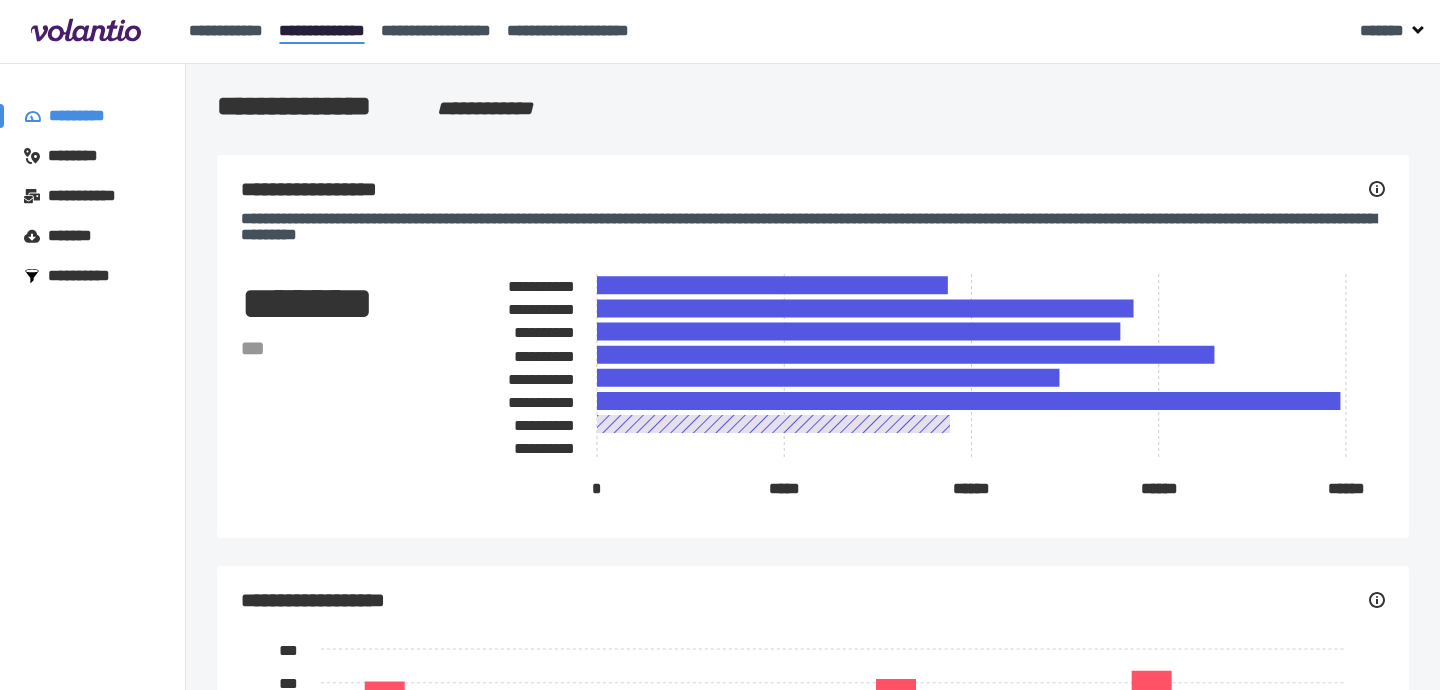 click on "**********" at bounding box center [813, 227] 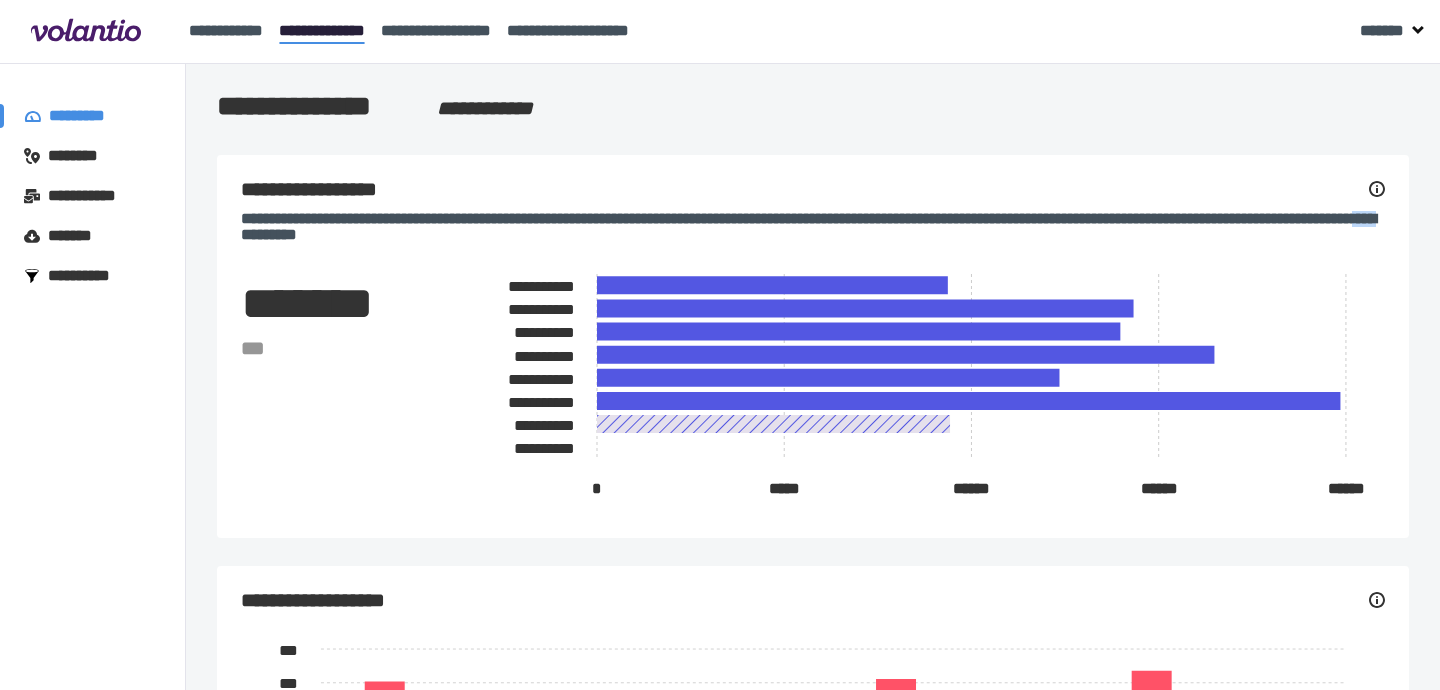 click on "**********" at bounding box center [813, 227] 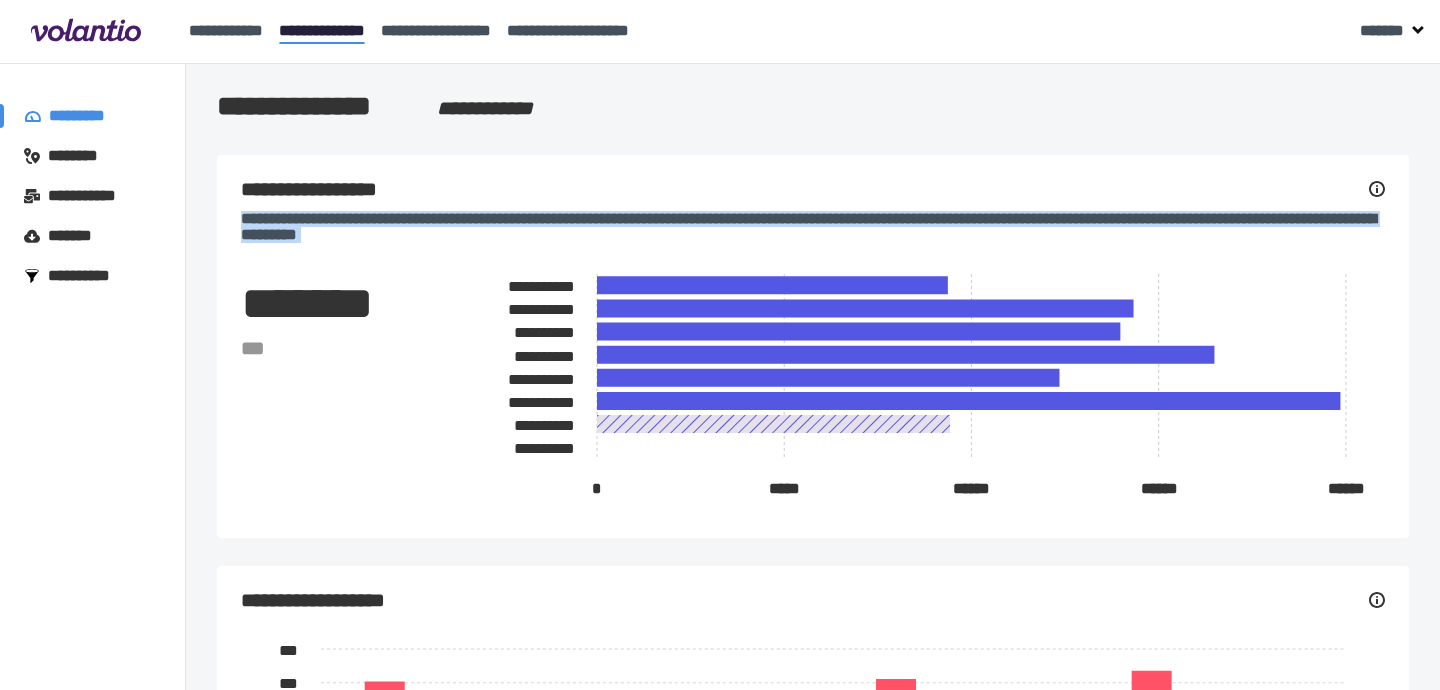 click on "**********" at bounding box center [813, 227] 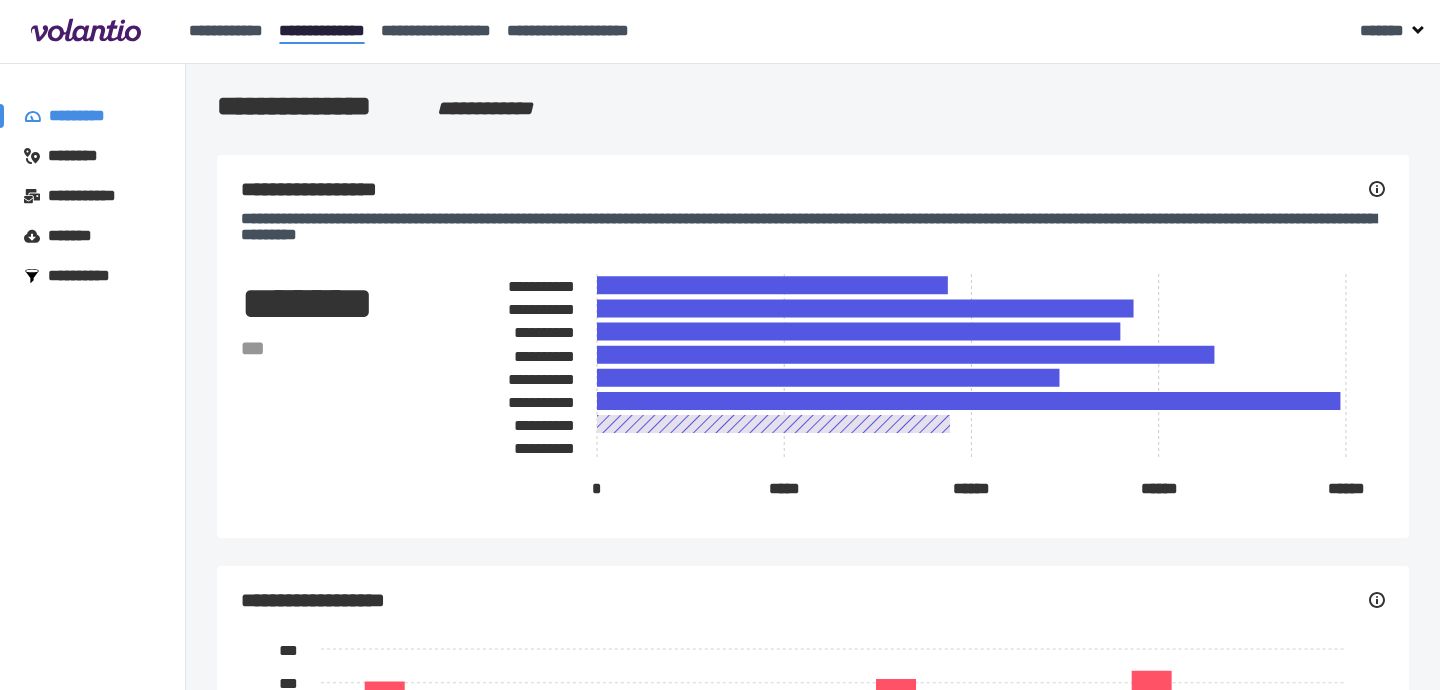click on "**********" at bounding box center (813, 227) 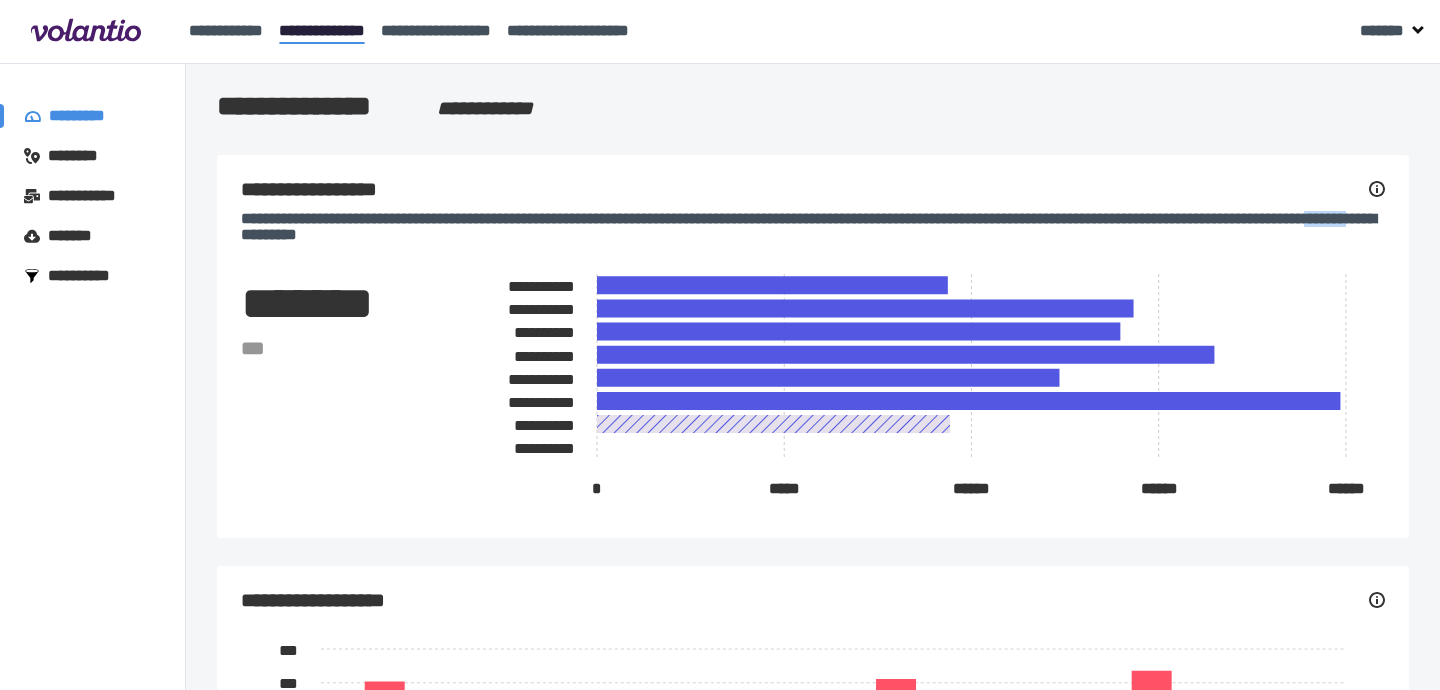 click on "**********" at bounding box center (813, 227) 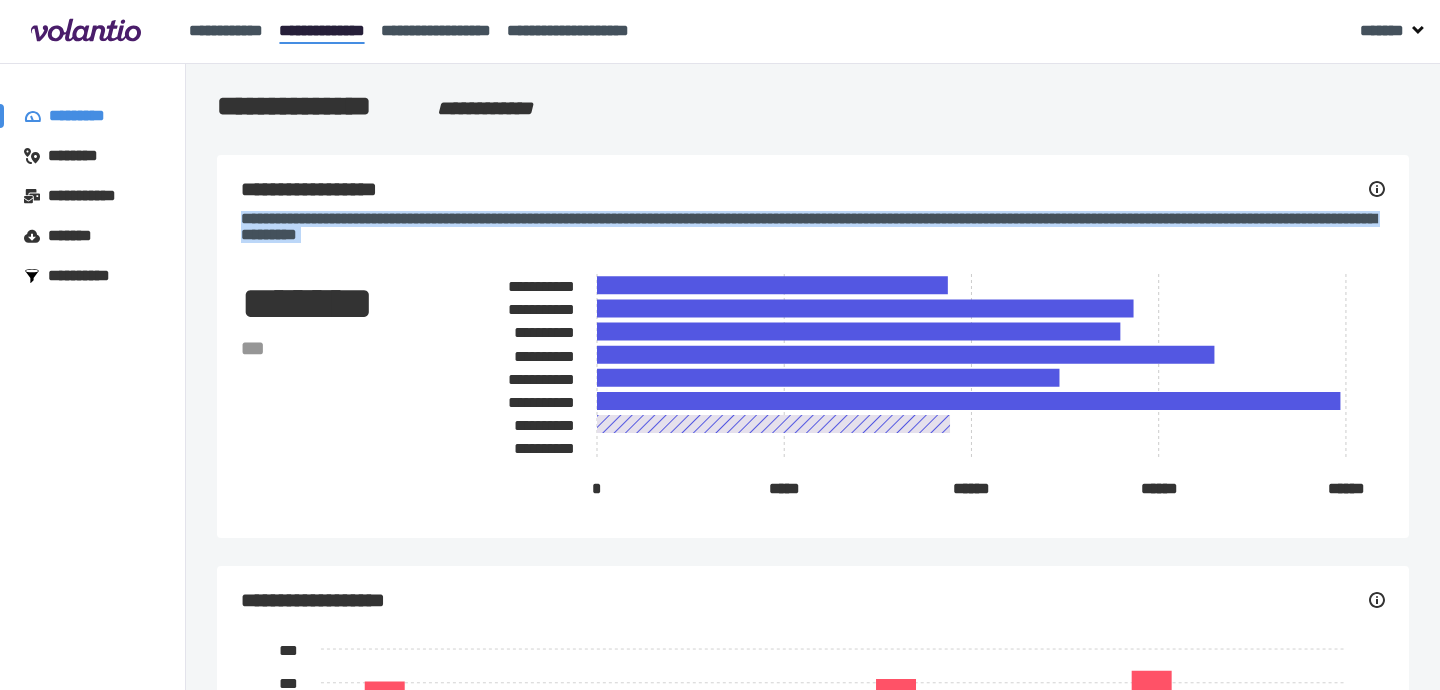 click on "**********" at bounding box center (813, 227) 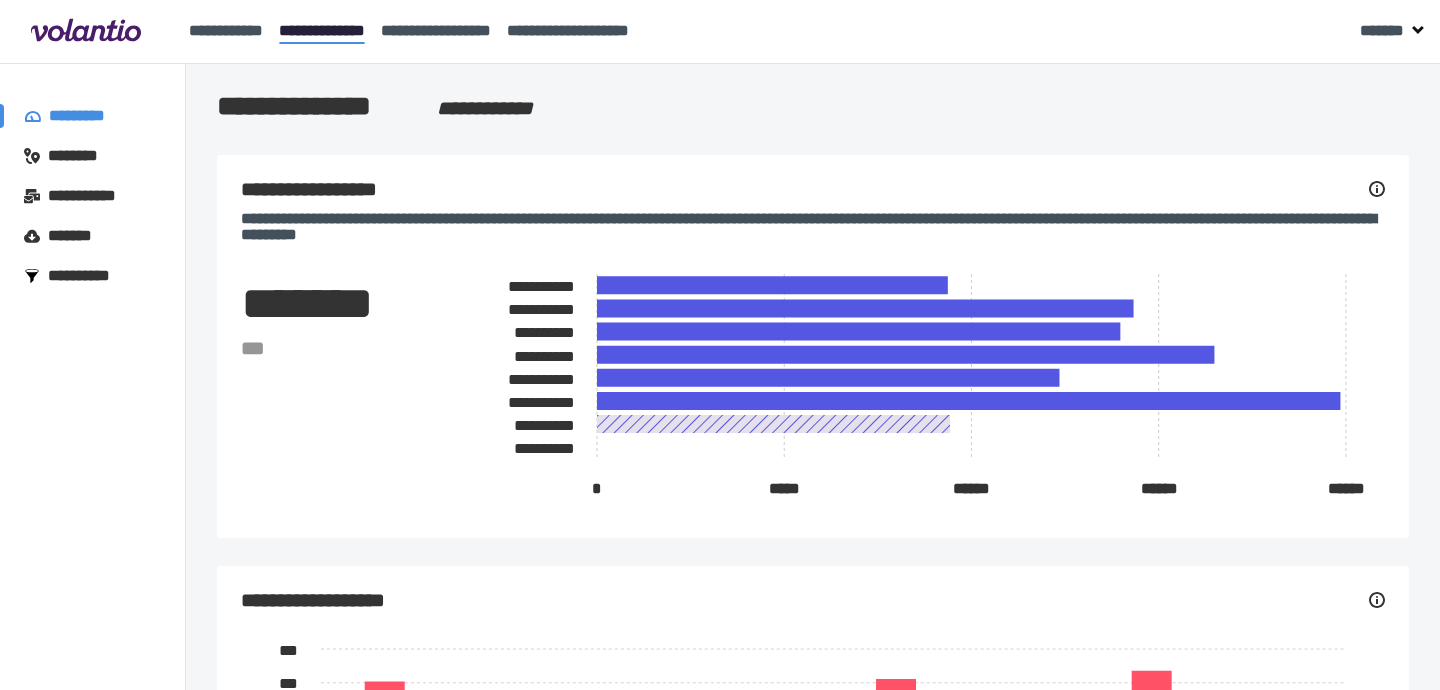 click on "**********" at bounding box center (813, 227) 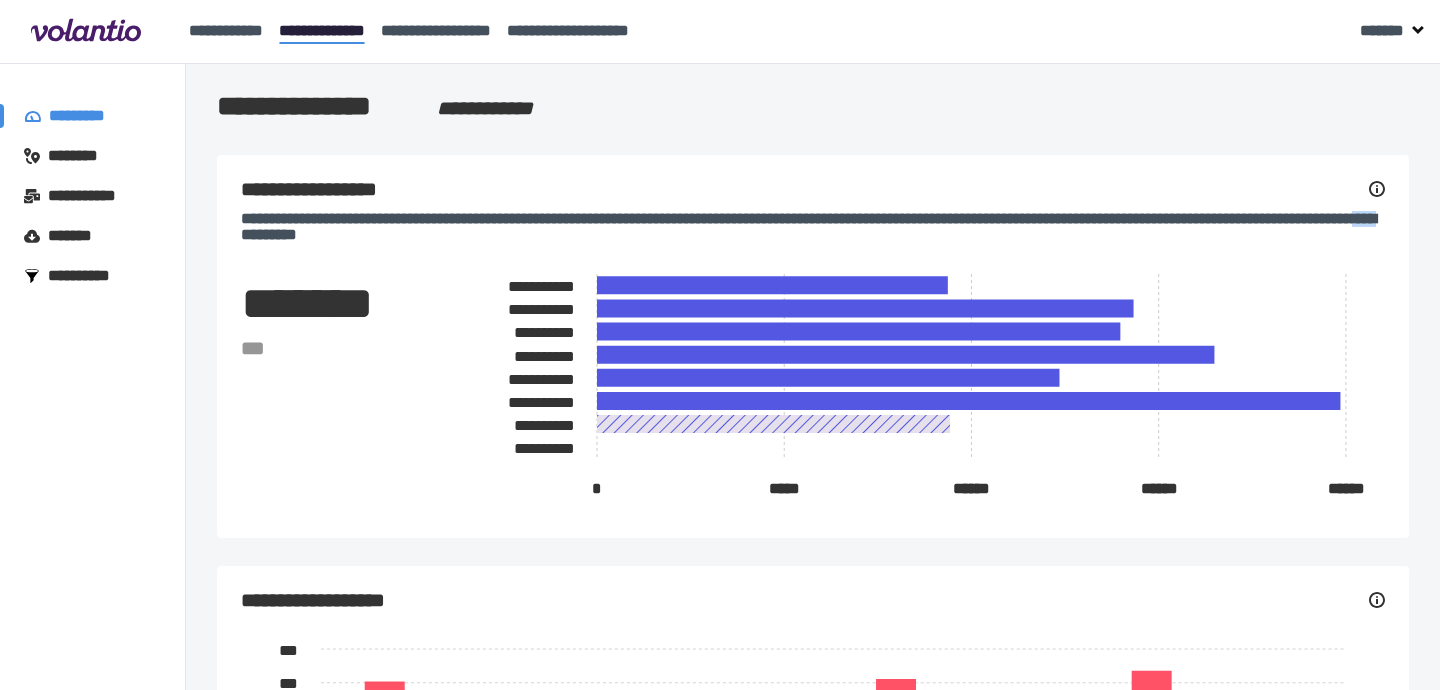 click on "**********" at bounding box center [813, 227] 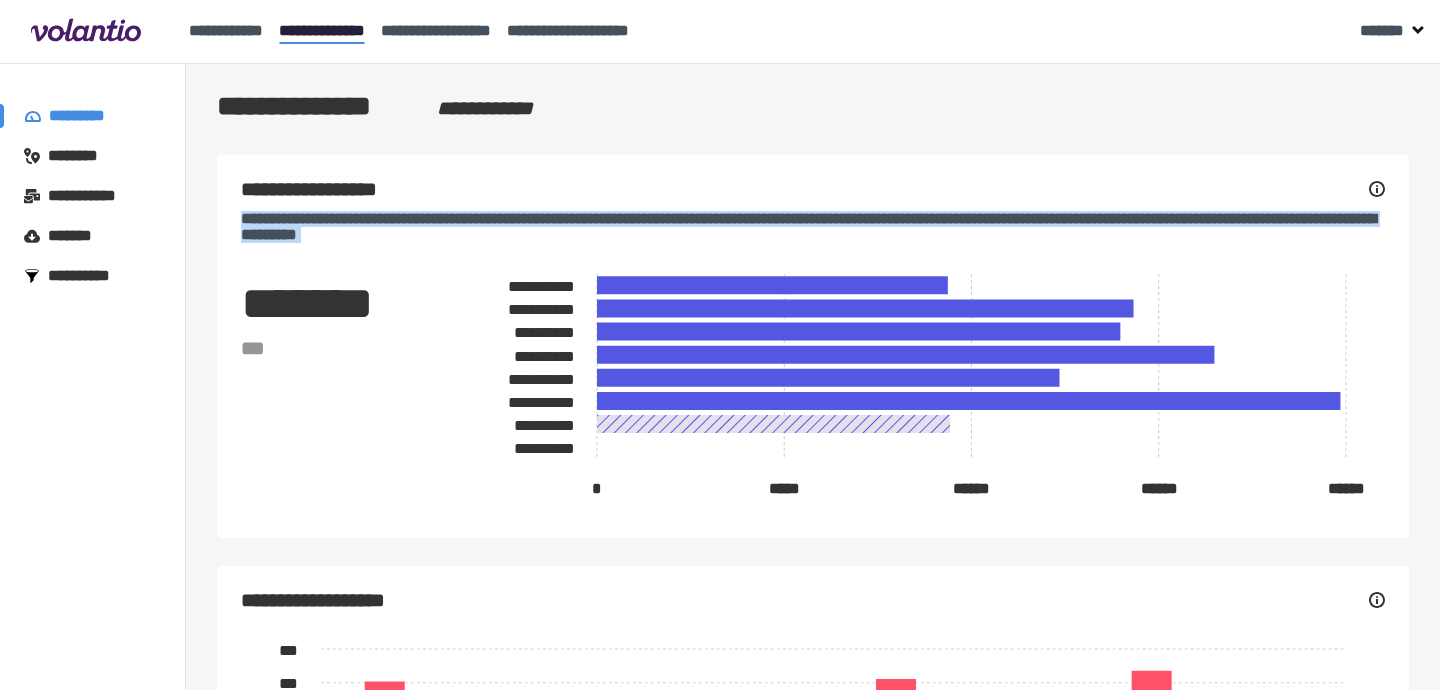 click on "**********" at bounding box center (813, 227) 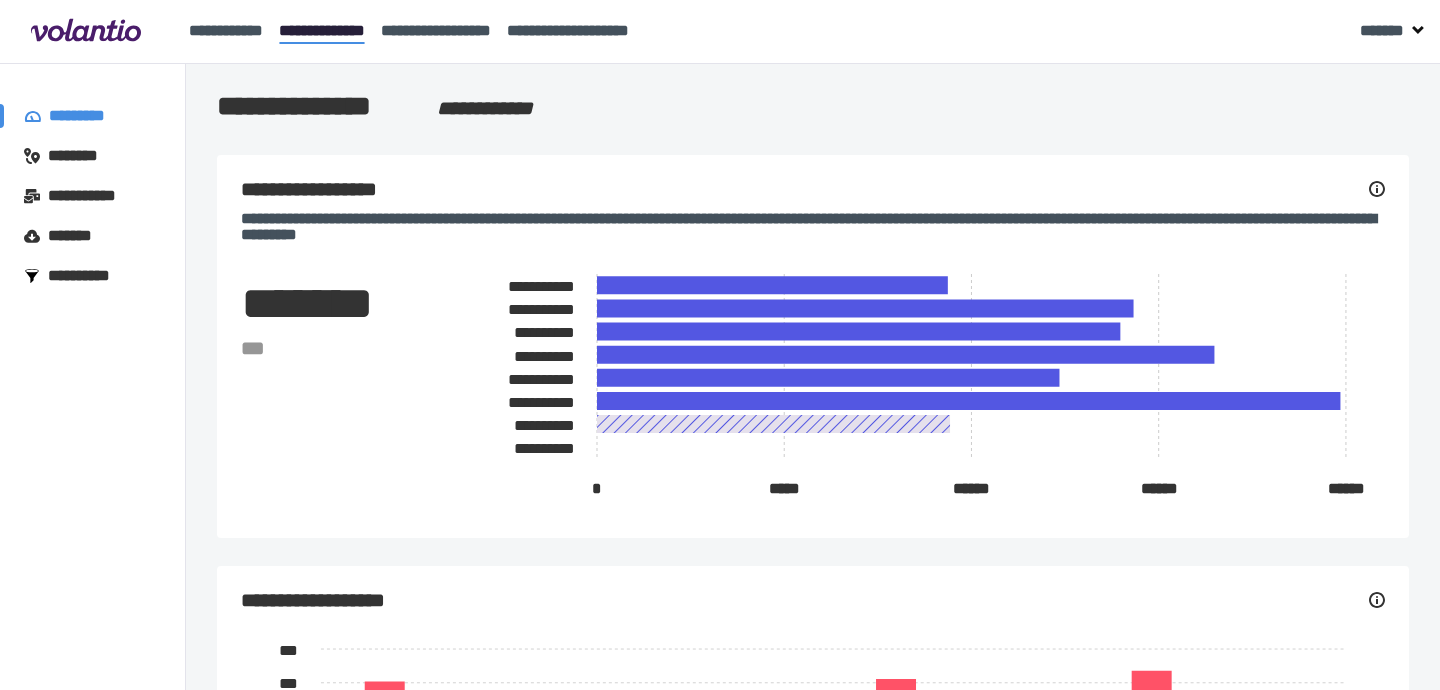 click on "**********" at bounding box center [813, 227] 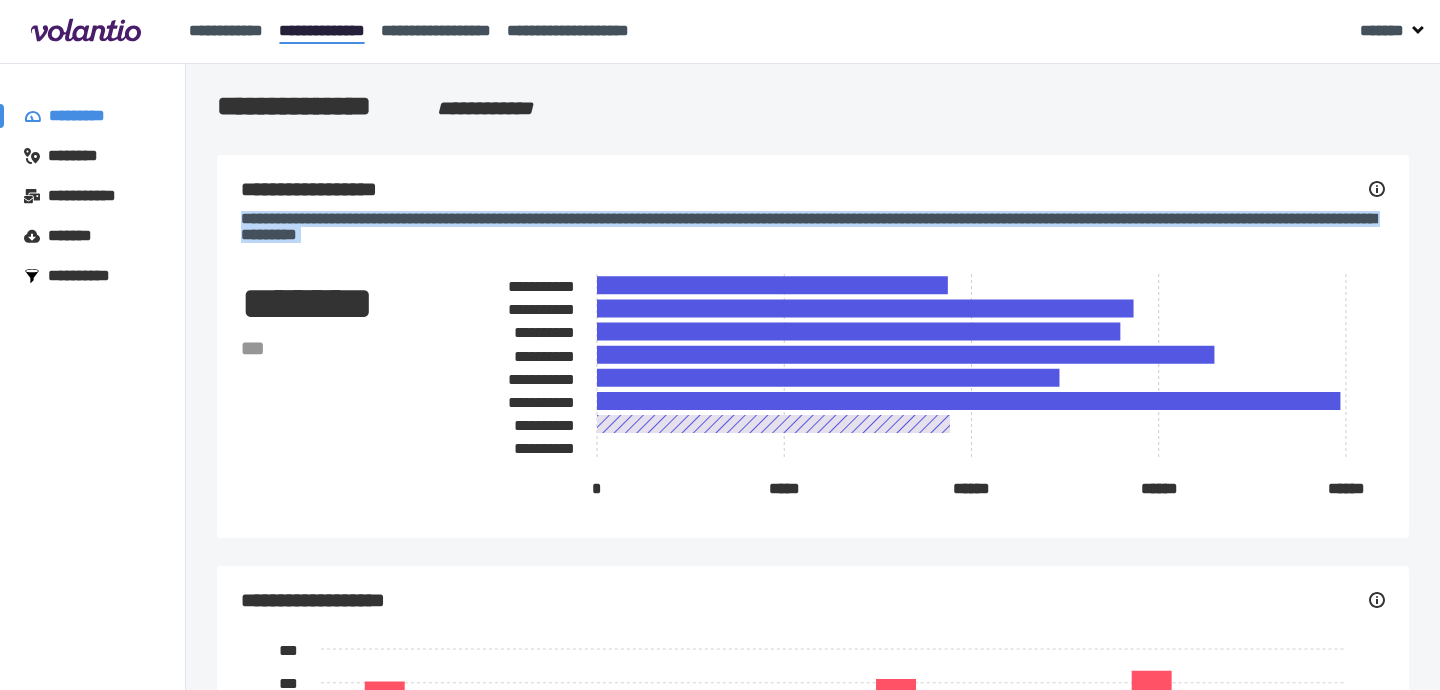 click on "**********" at bounding box center (813, 227) 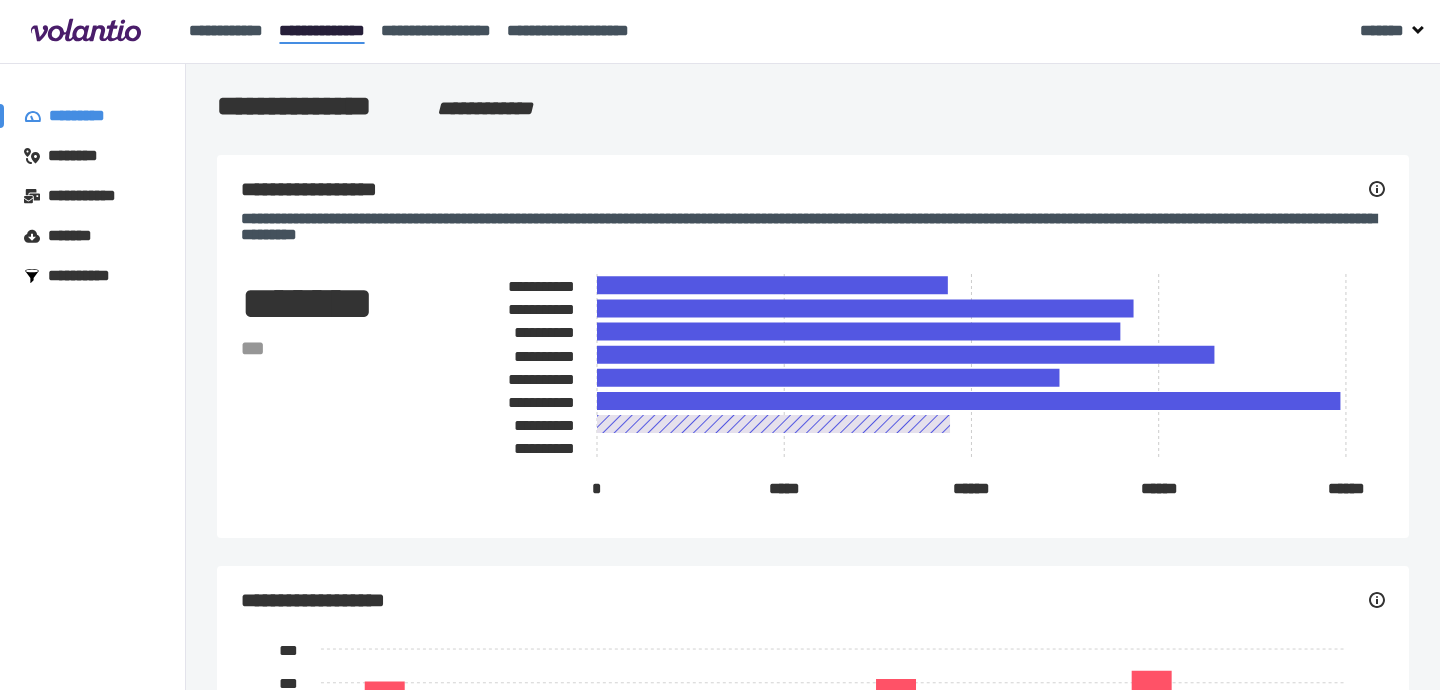click on "**********" at bounding box center [813, 227] 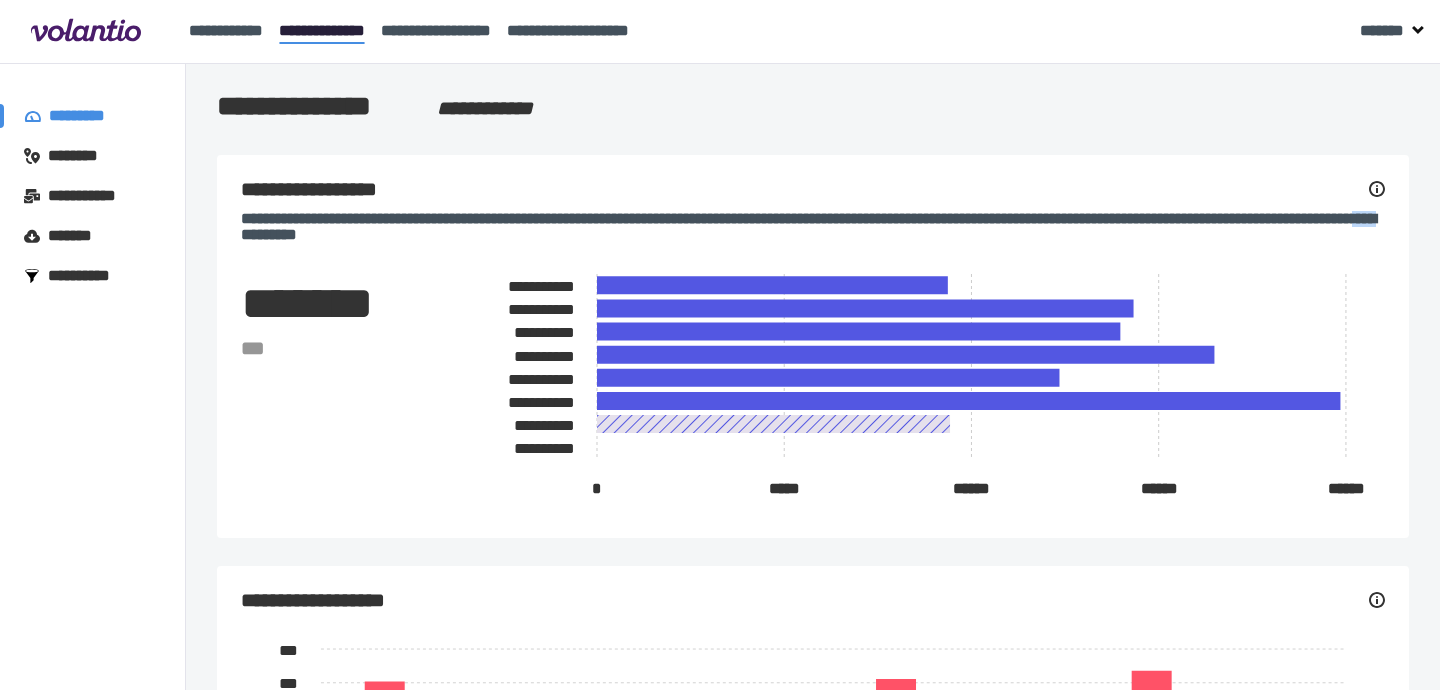click on "**********" at bounding box center (813, 227) 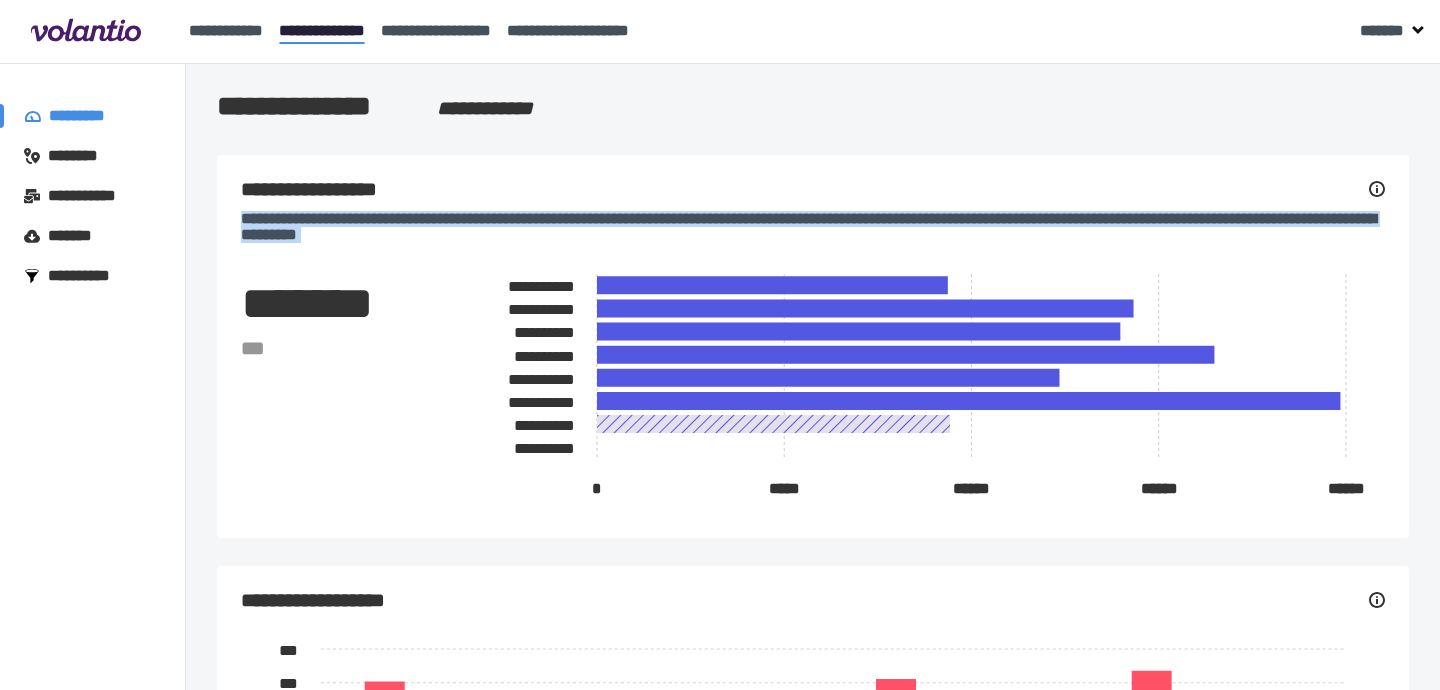 click on "**********" at bounding box center [813, 227] 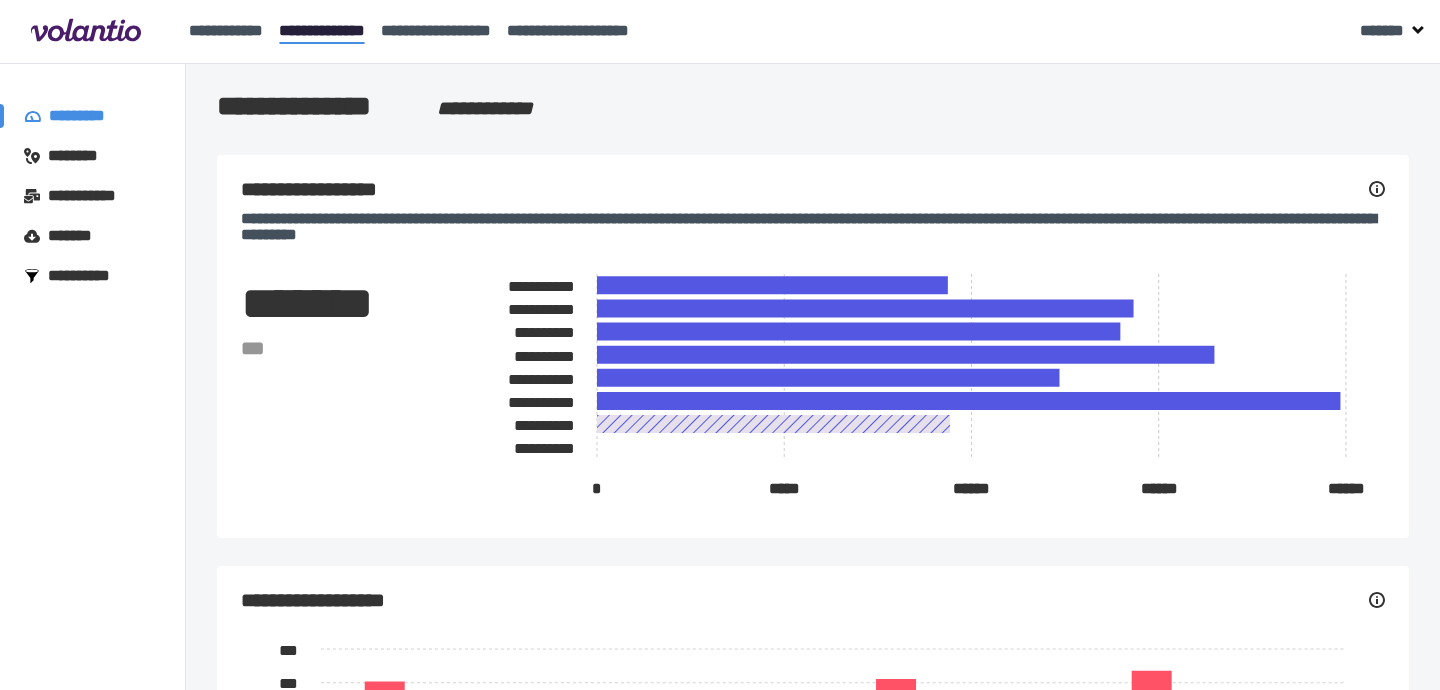 click on "**********" at bounding box center (813, 227) 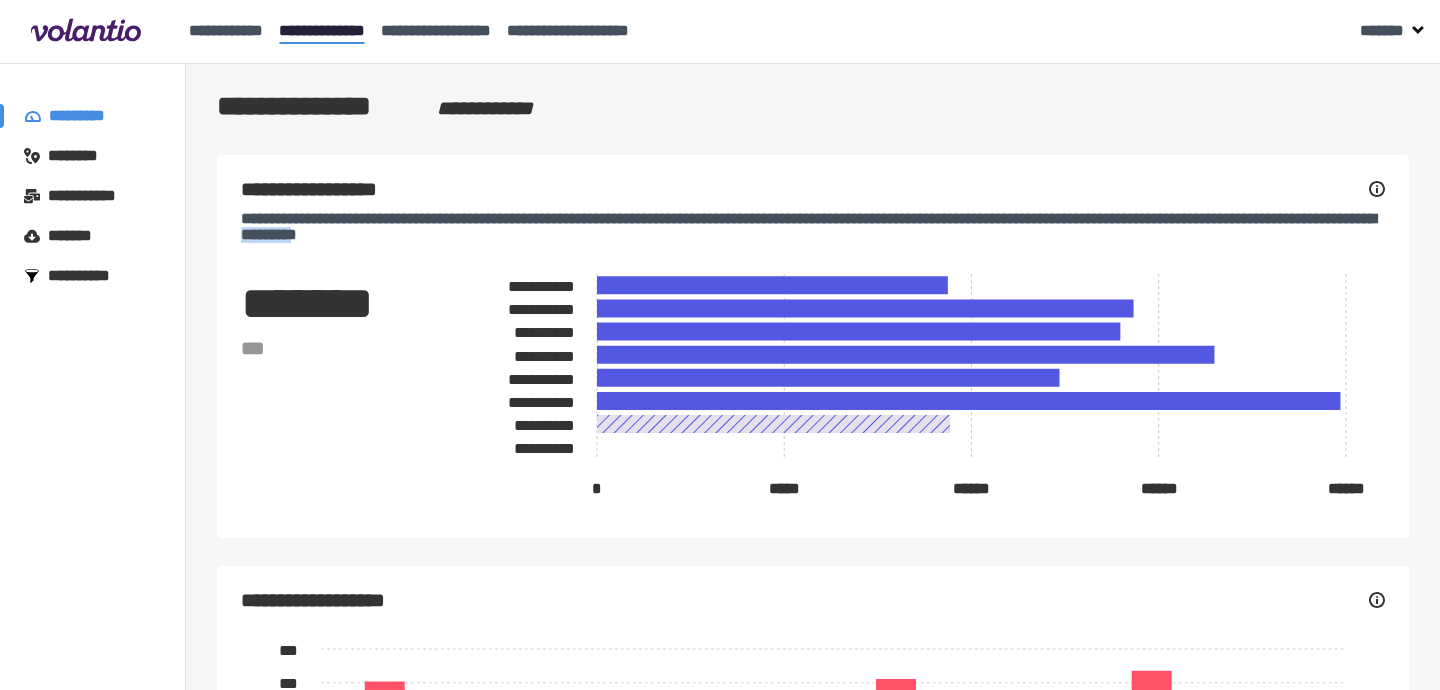 click on "**********" at bounding box center [813, 227] 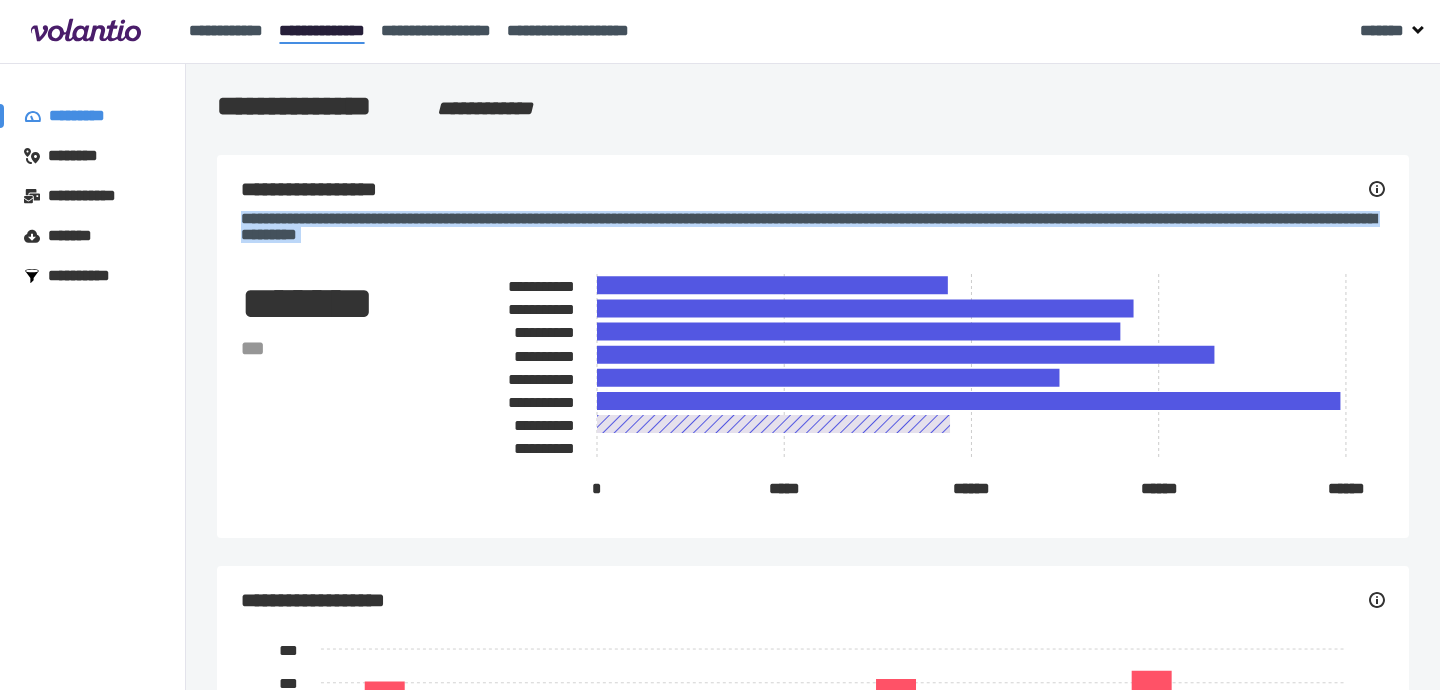 click on "**********" at bounding box center (813, 227) 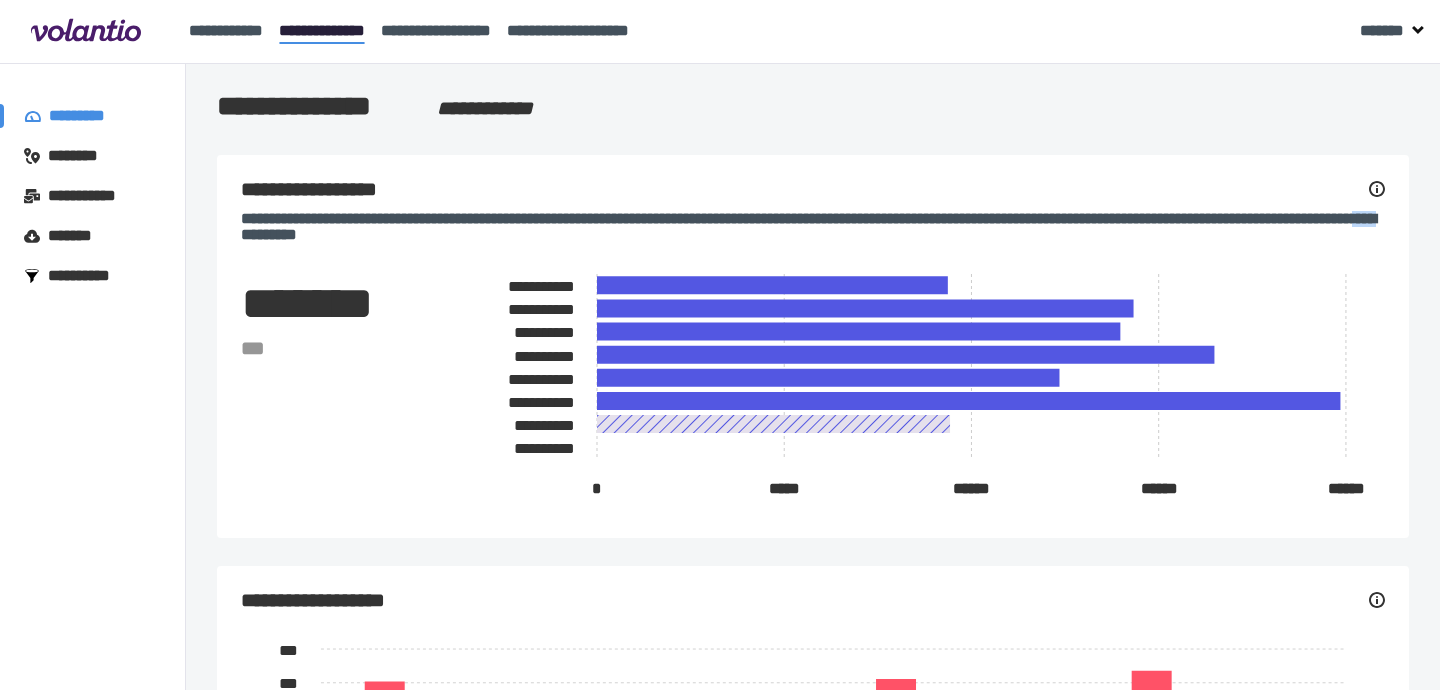 click on "**********" at bounding box center [813, 227] 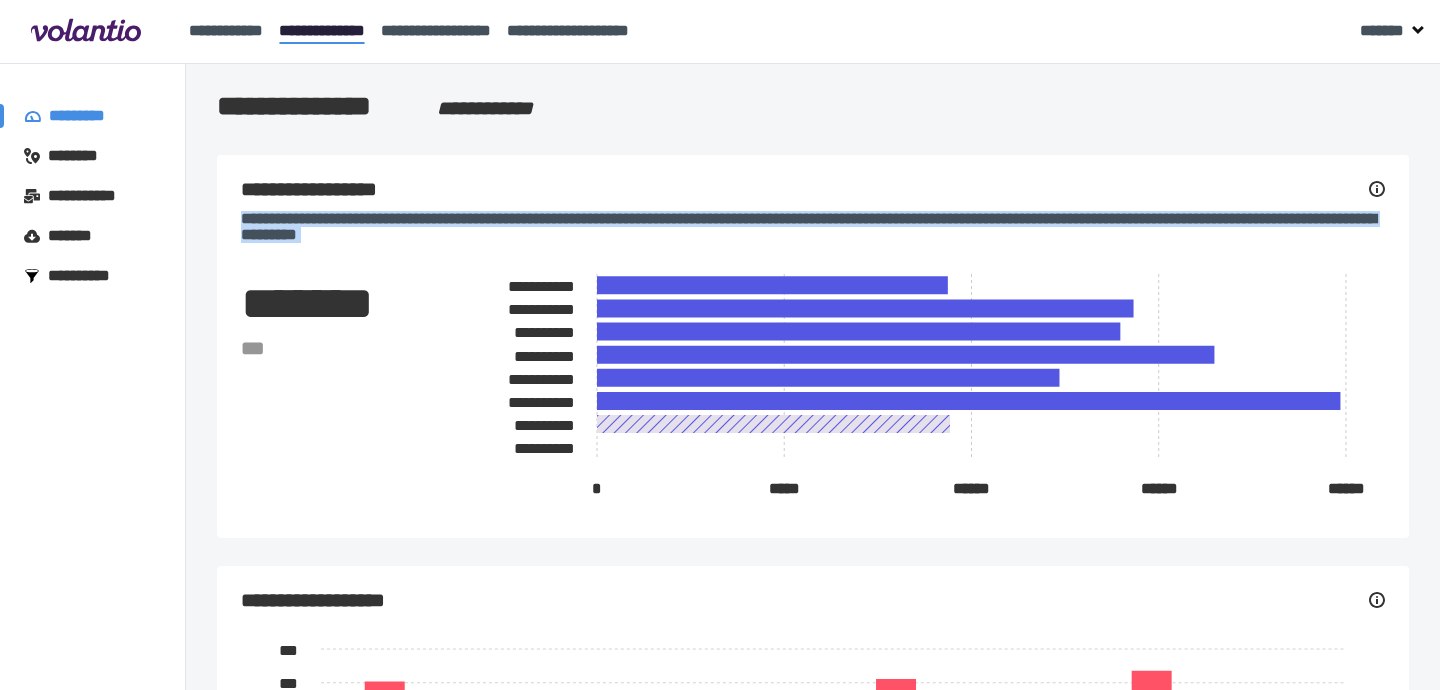 click on "**********" at bounding box center (813, 227) 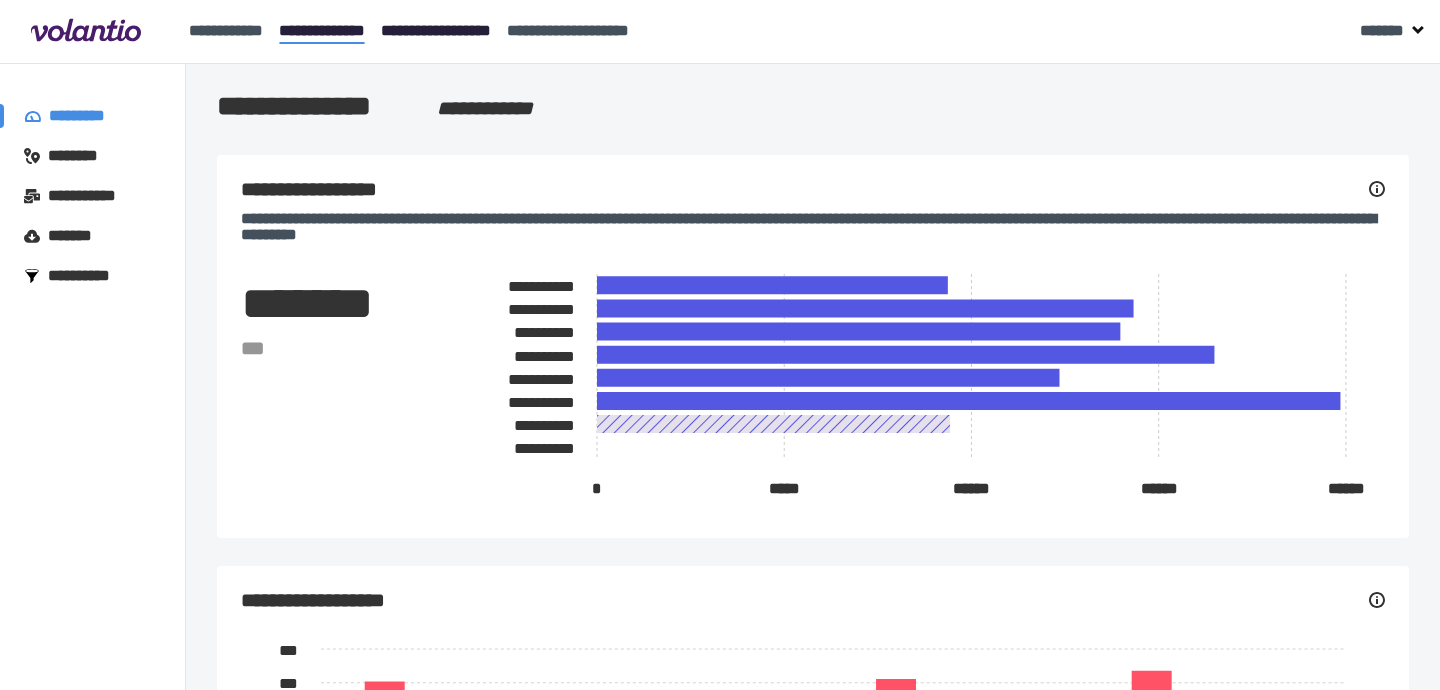 click on "**********" at bounding box center (436, 33) 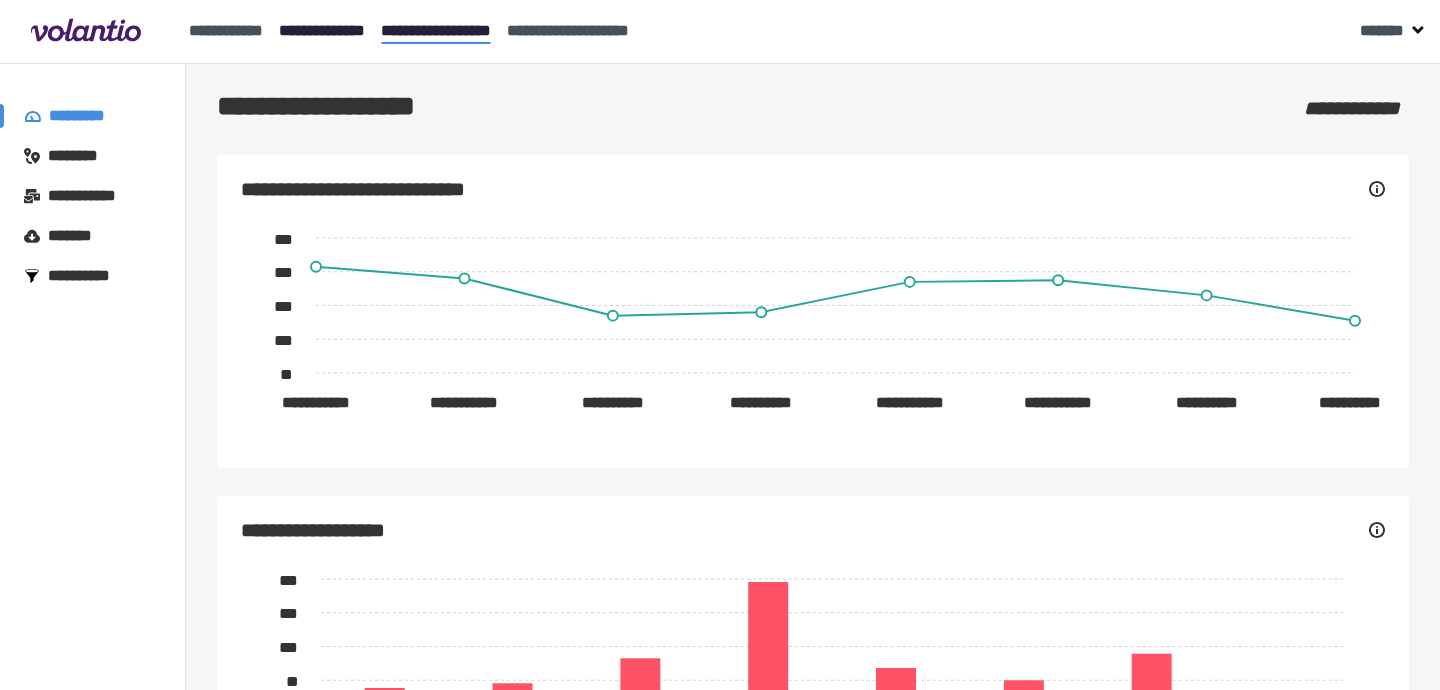 click on "**********" at bounding box center [322, 30] 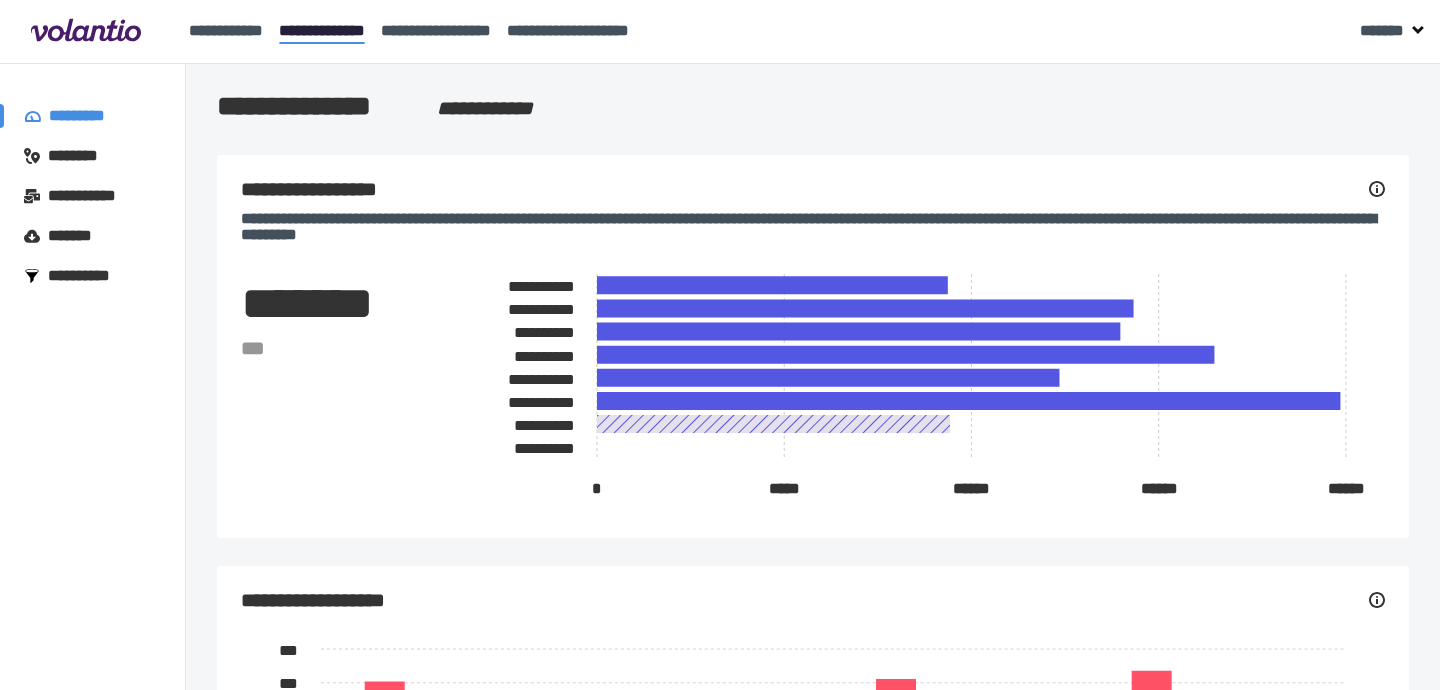click on "**********" at bounding box center (813, 227) 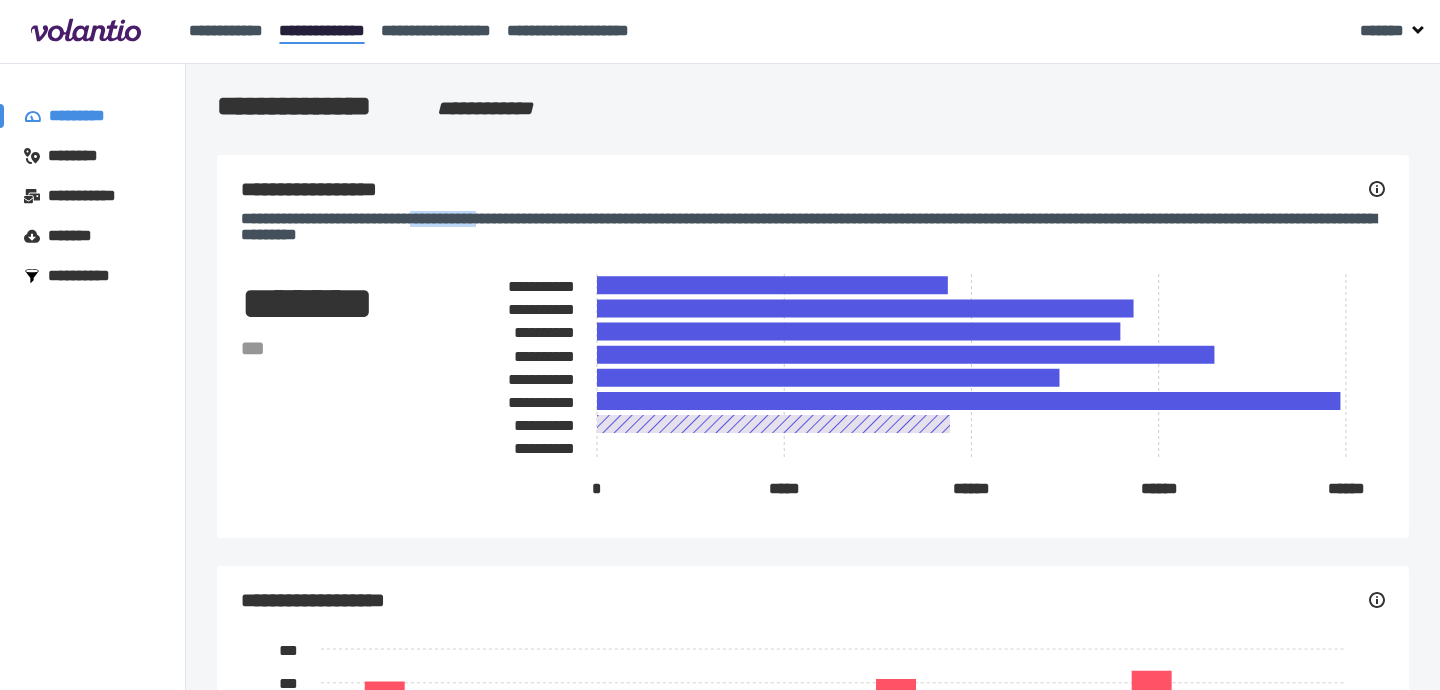 click on "**********" at bounding box center [813, 227] 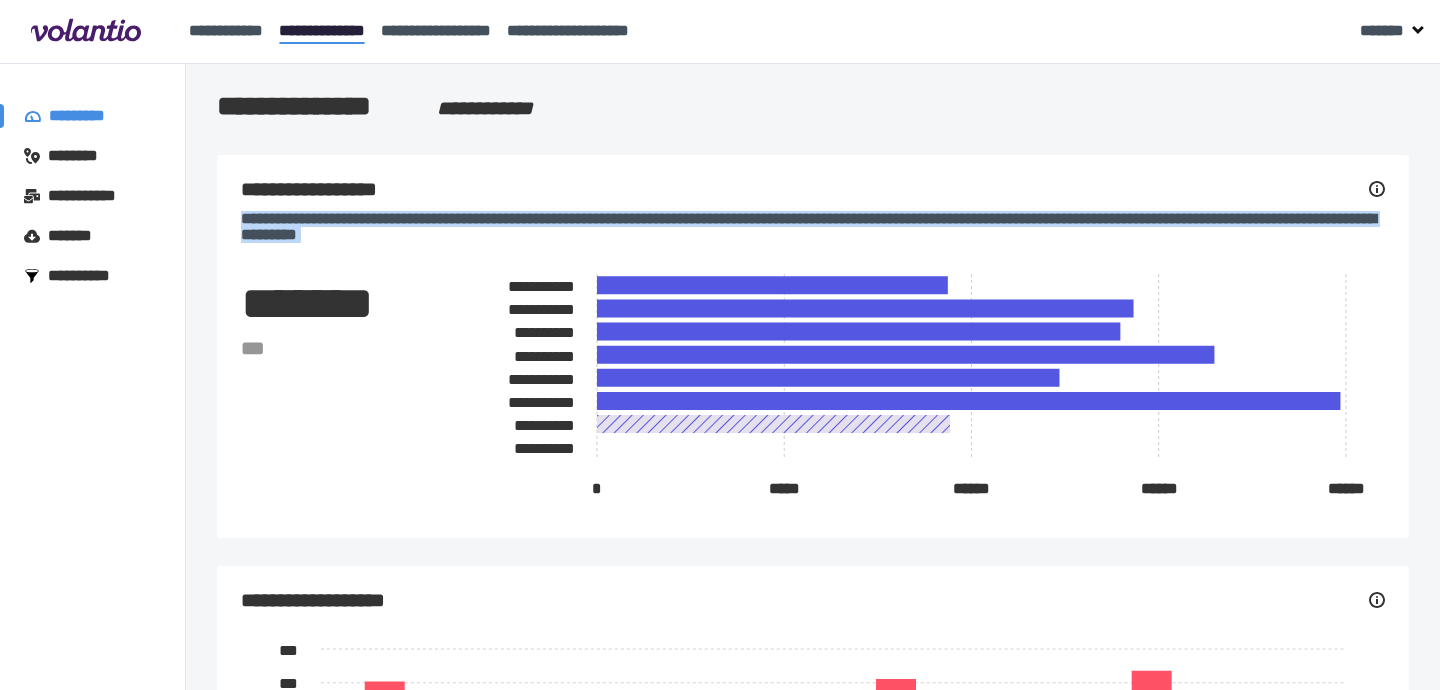 click on "**********" at bounding box center [813, 227] 